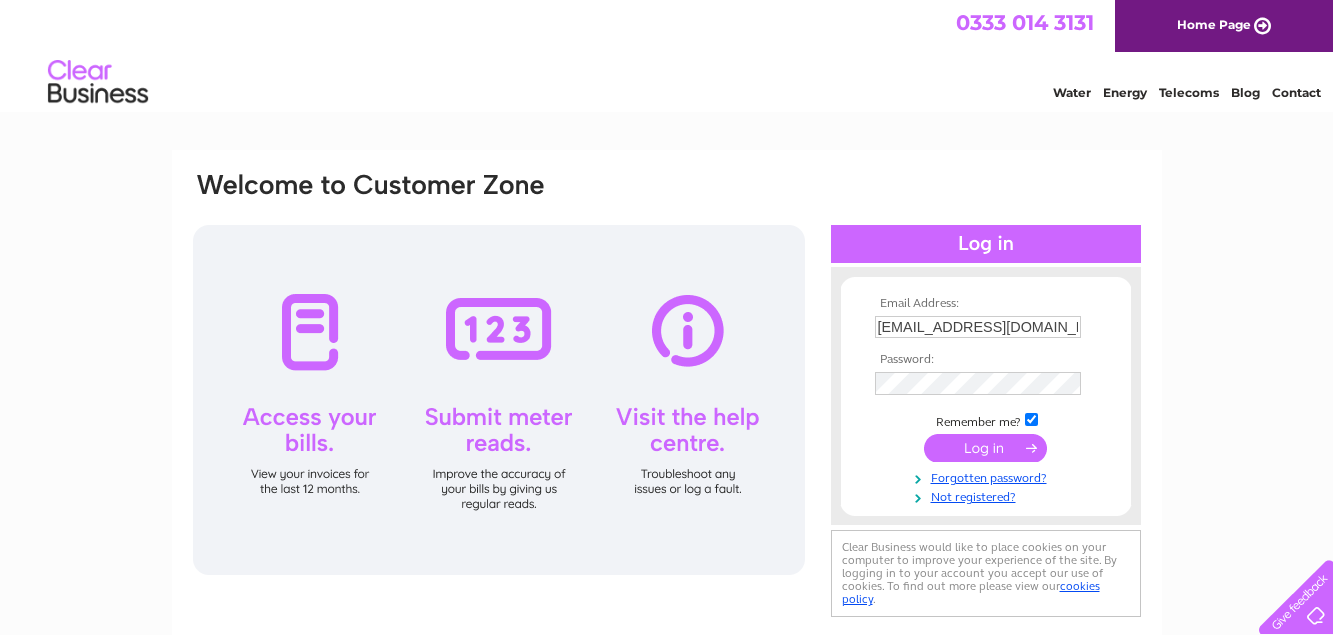 scroll, scrollTop: 0, scrollLeft: 0, axis: both 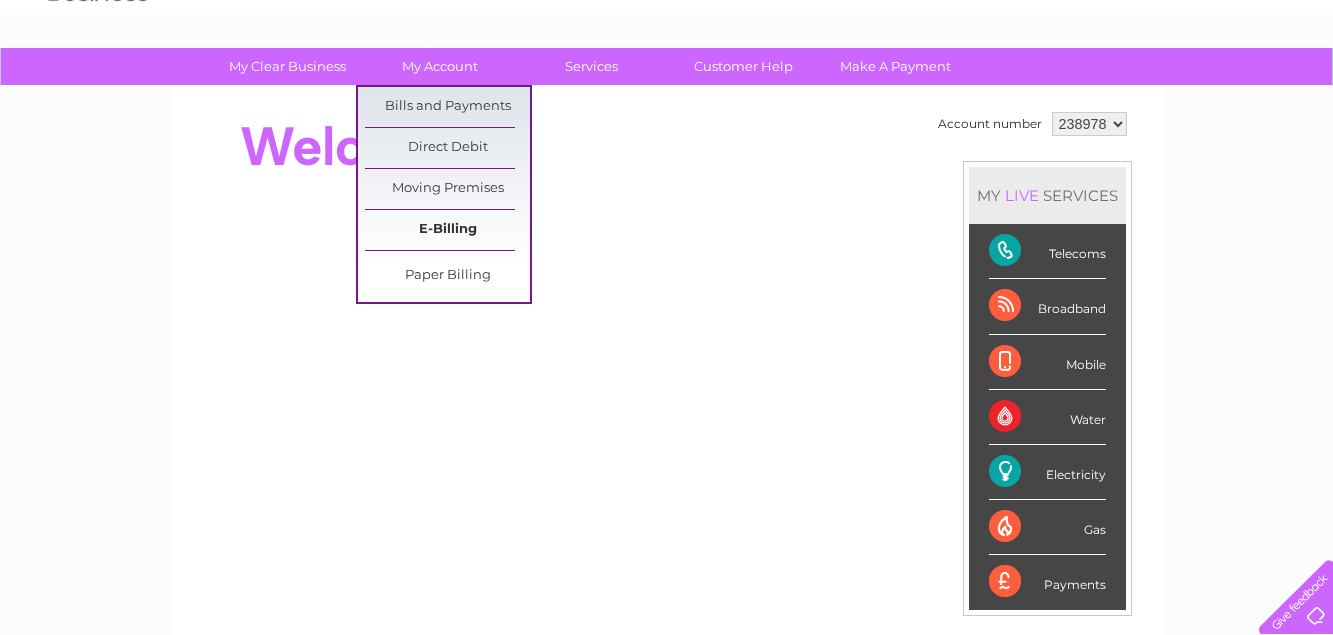 click on "E-Billing" at bounding box center (447, 230) 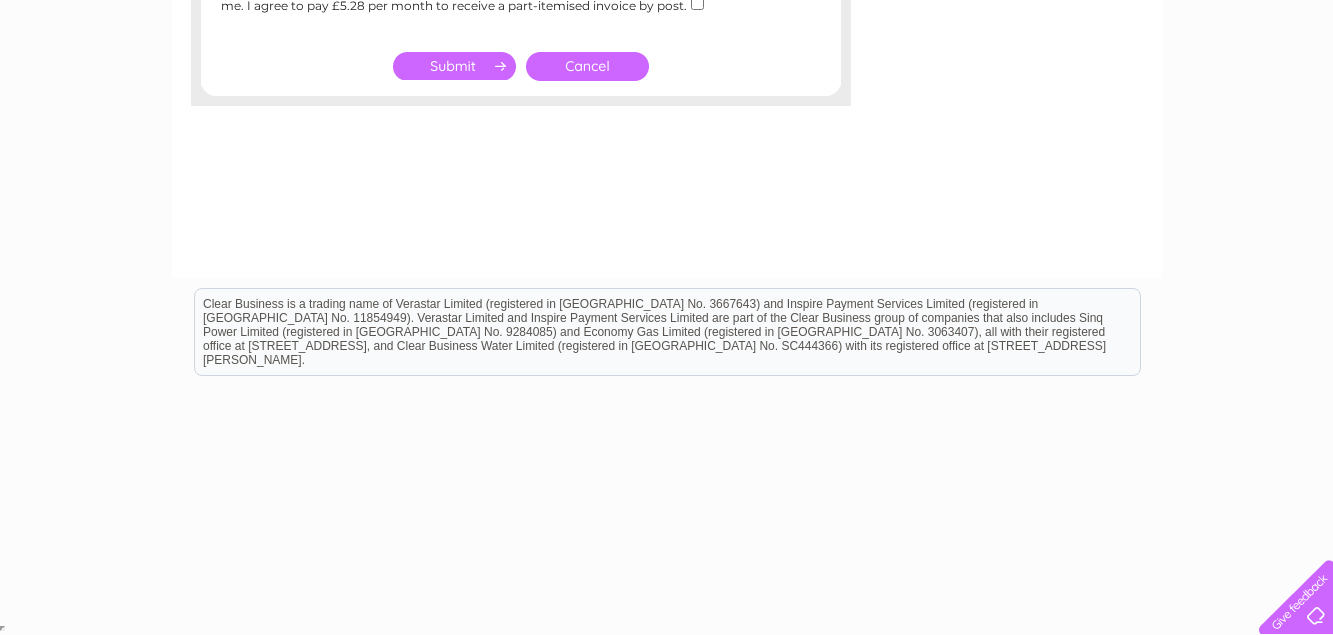 scroll, scrollTop: 0, scrollLeft: 0, axis: both 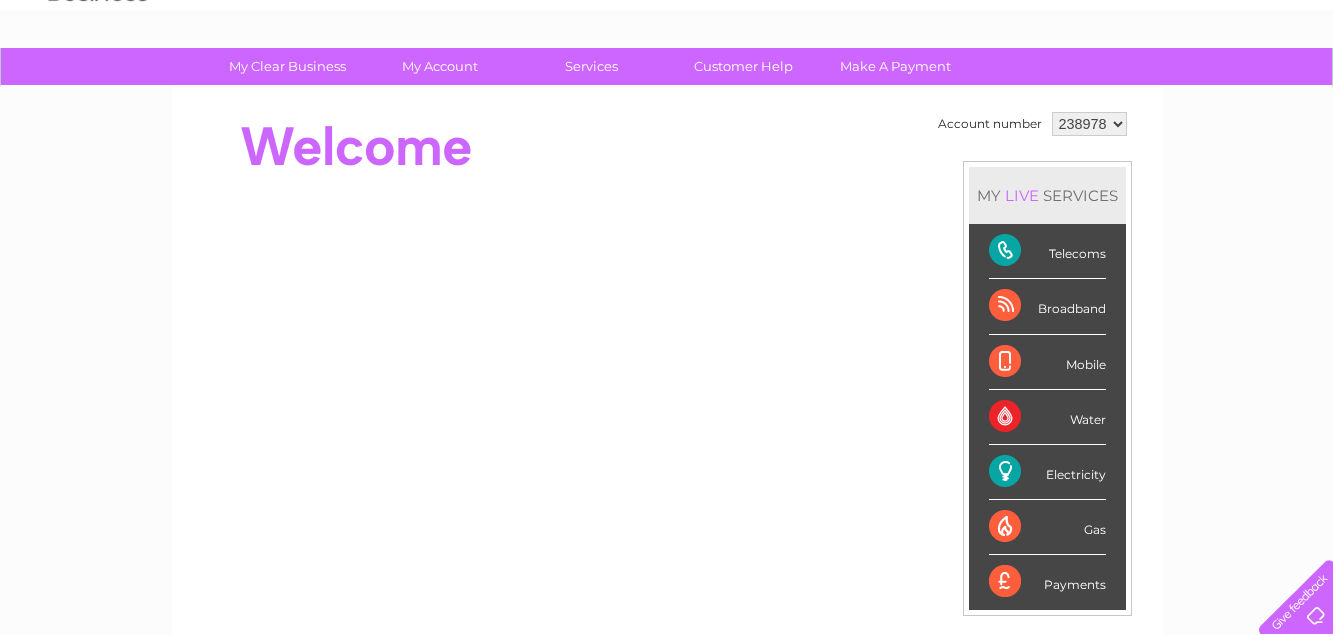 click on "Electricity" at bounding box center (1047, 472) 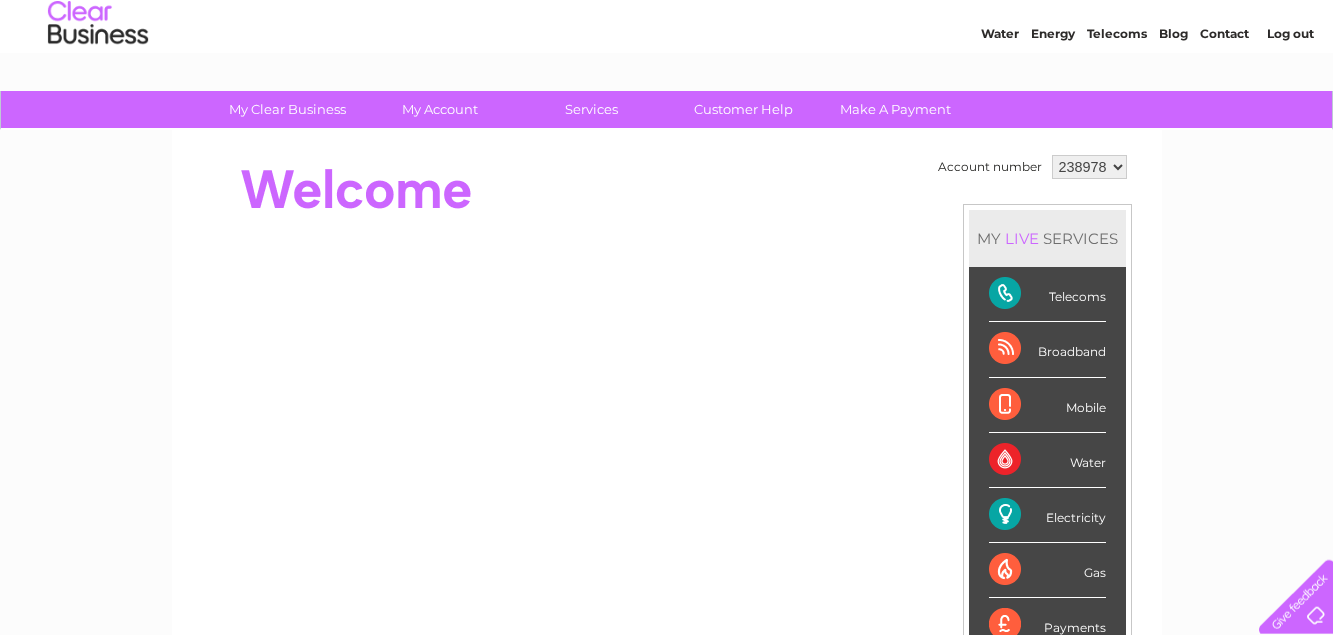 scroll, scrollTop: 102, scrollLeft: 0, axis: vertical 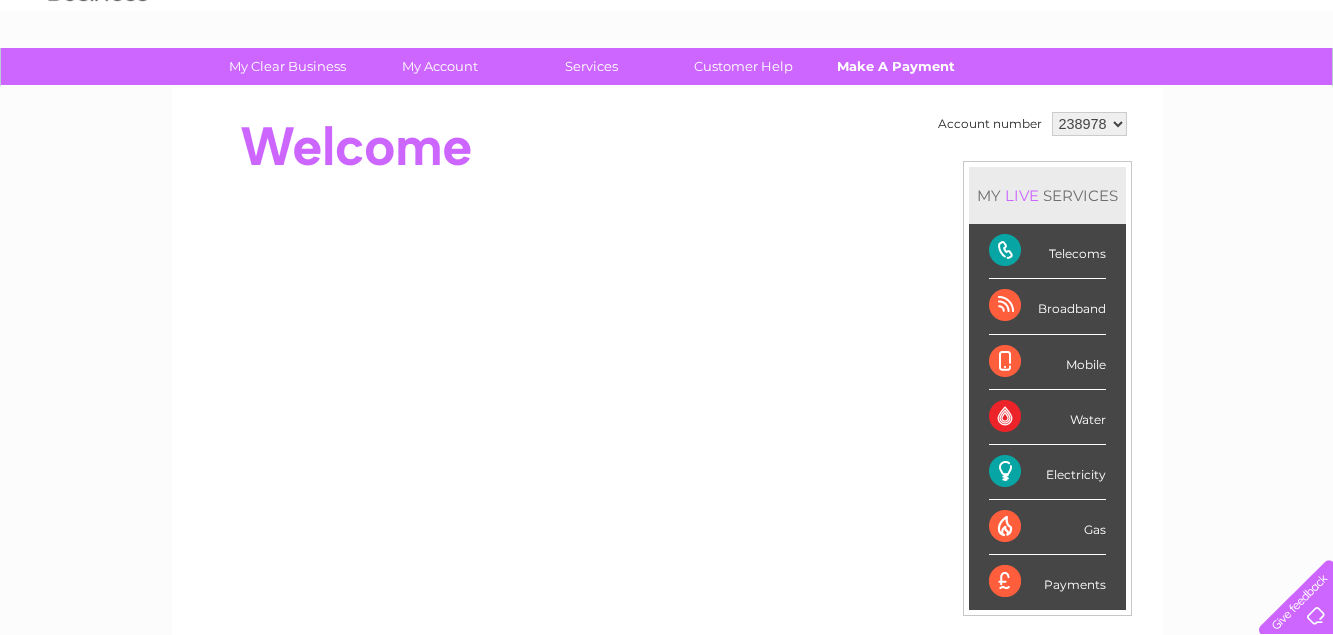 click on "Make A Payment" at bounding box center (895, 66) 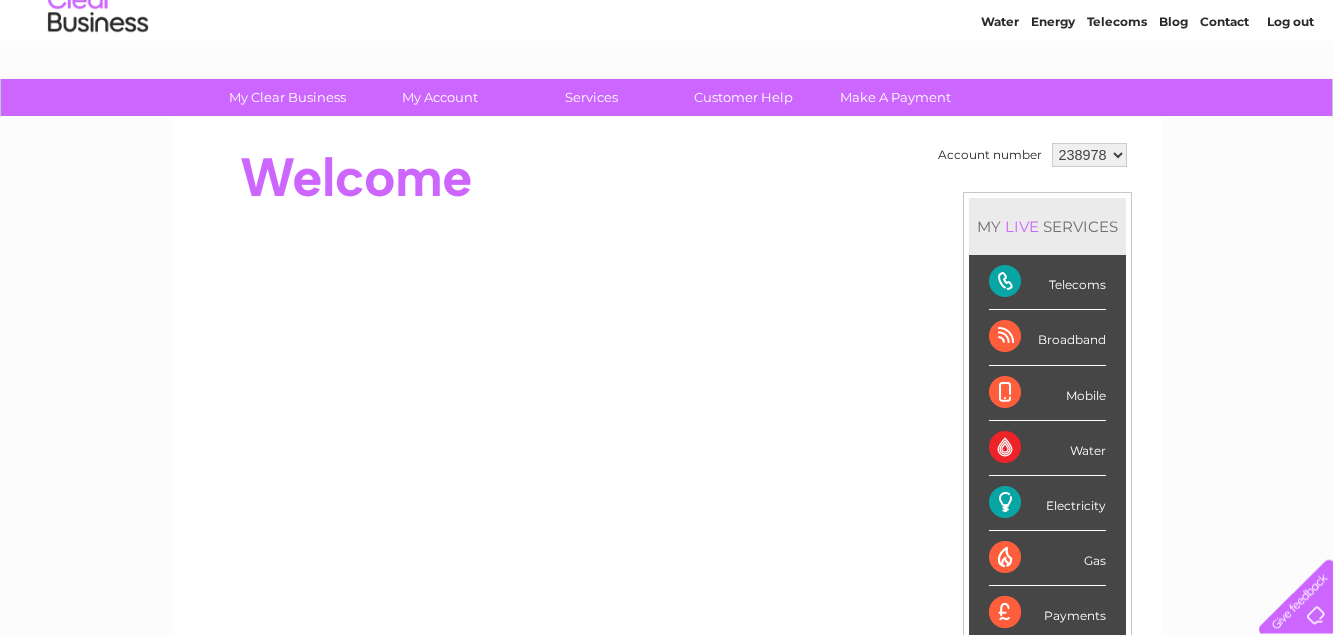 scroll, scrollTop: 0, scrollLeft: 0, axis: both 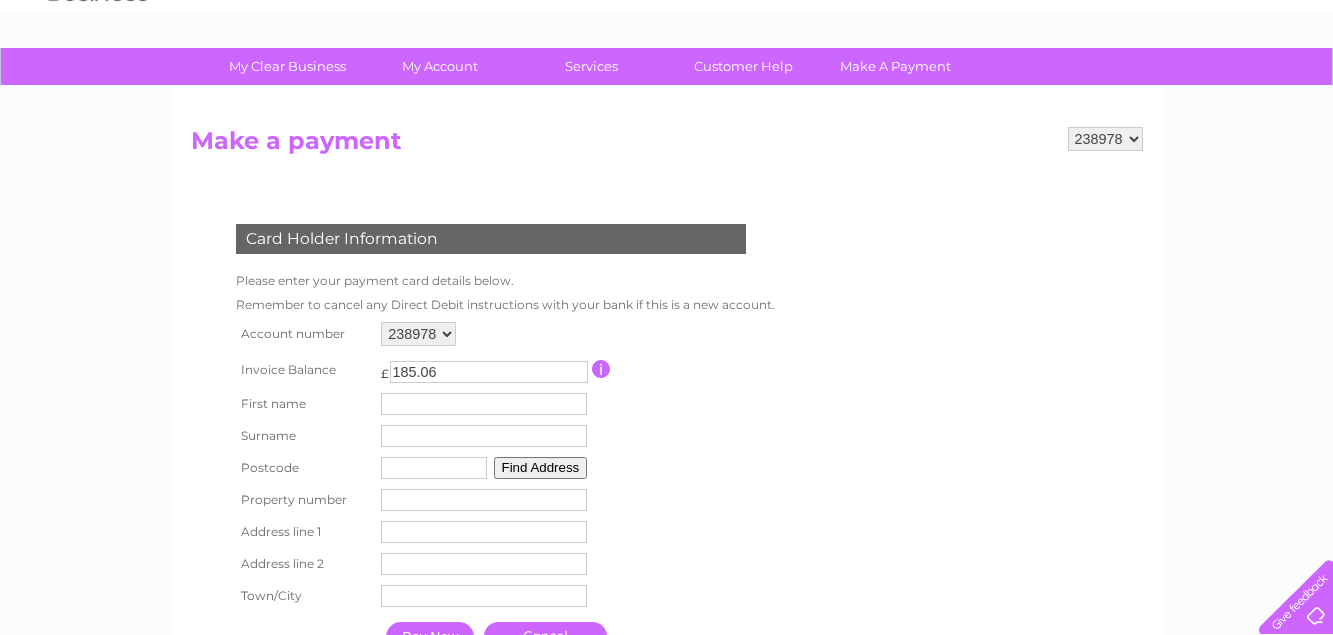 click at bounding box center [601, 369] 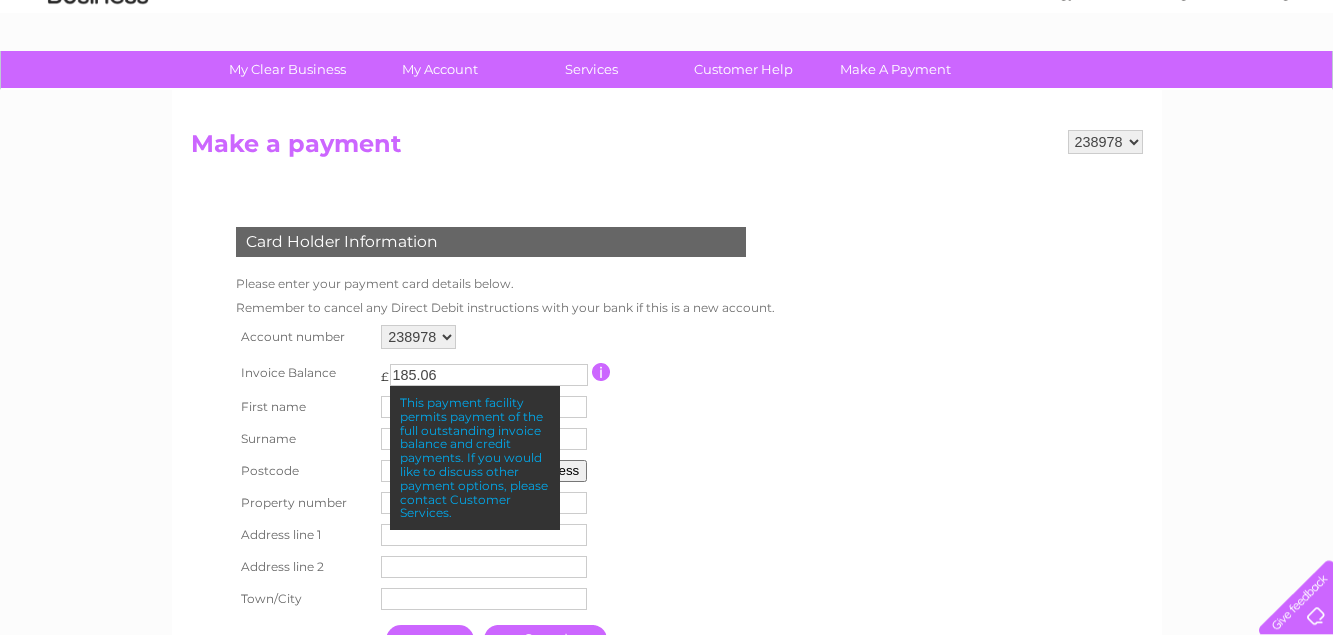 scroll, scrollTop: 102, scrollLeft: 0, axis: vertical 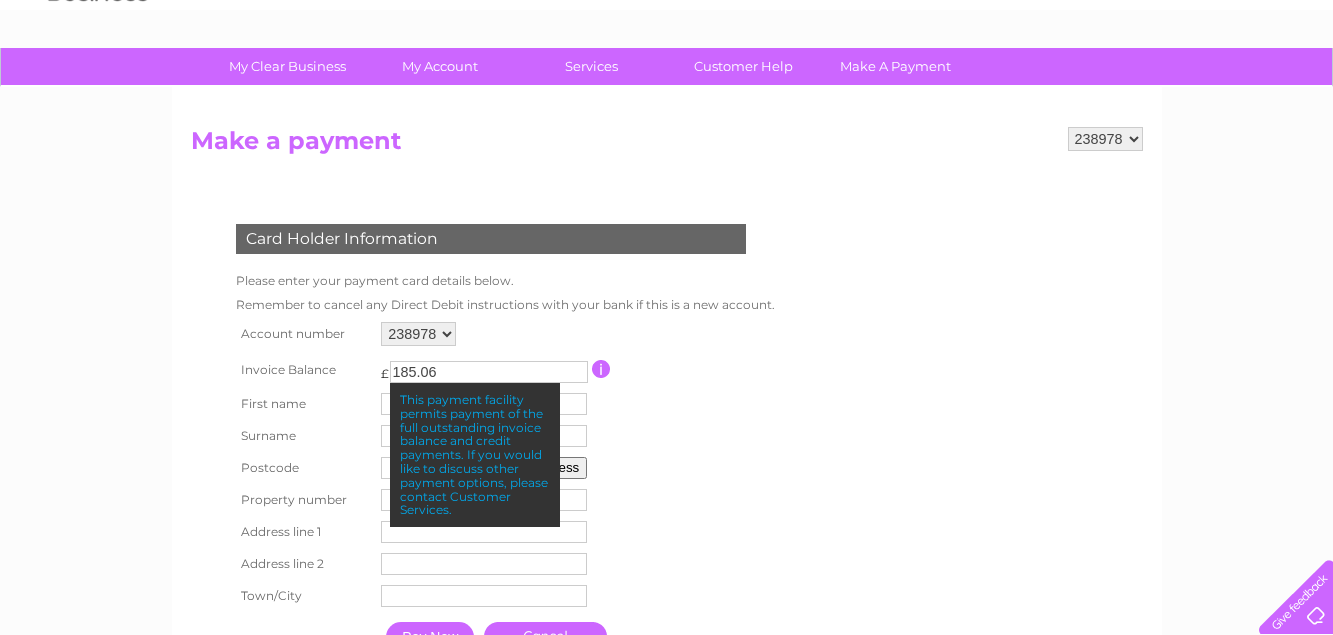 click on "238978
Make a payment
Card Holder Information
Please enter your payment card details below.
Remember to cancel any Direct Debit instructions with your bank if this is a new account.
Account number 238978
185.06" at bounding box center (667, 414) 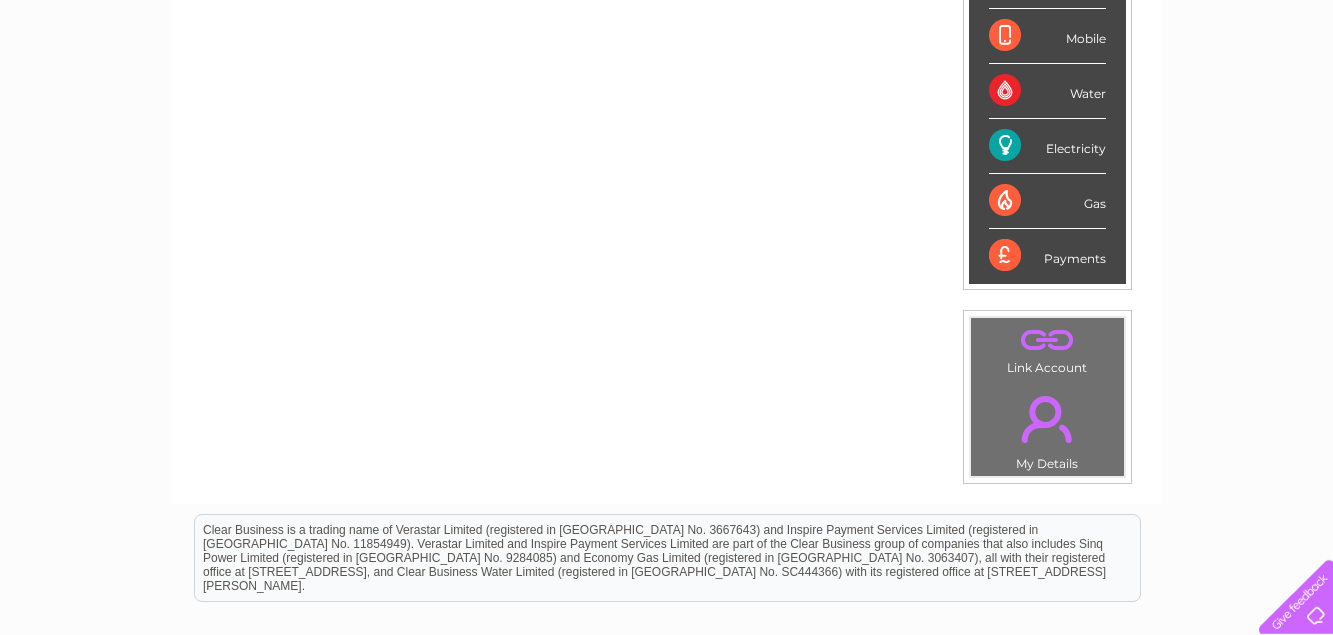 scroll, scrollTop: 449, scrollLeft: 0, axis: vertical 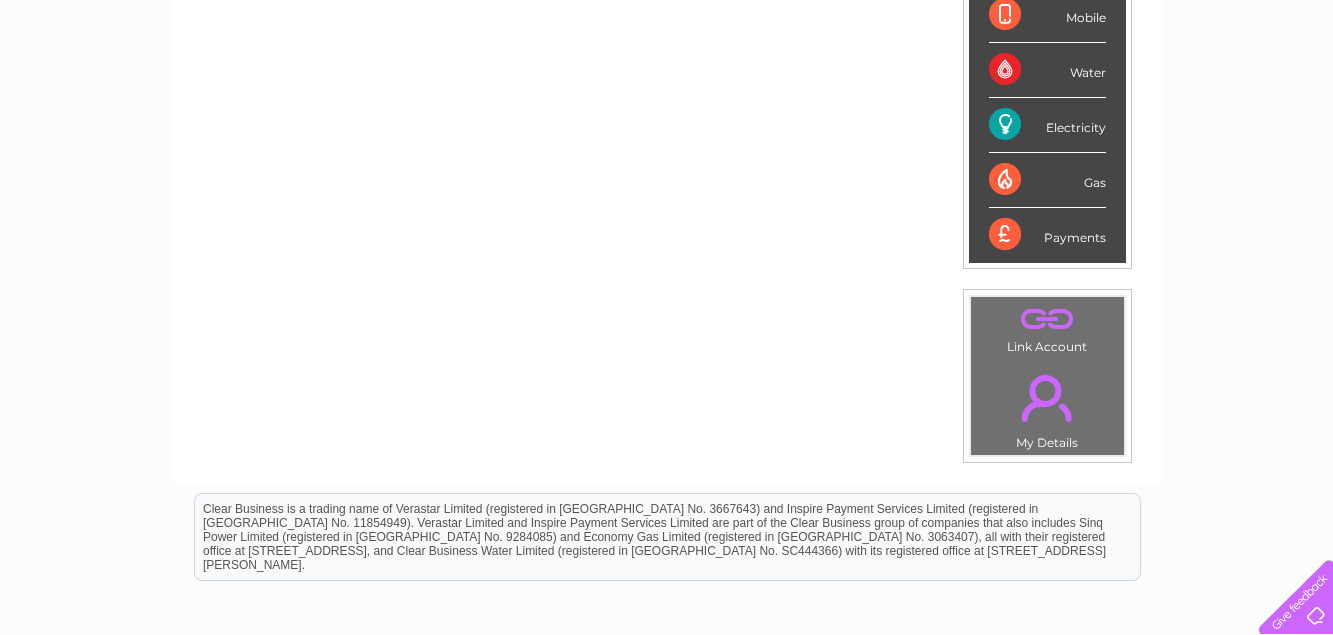 click on ".
Link Account" at bounding box center (1047, 327) 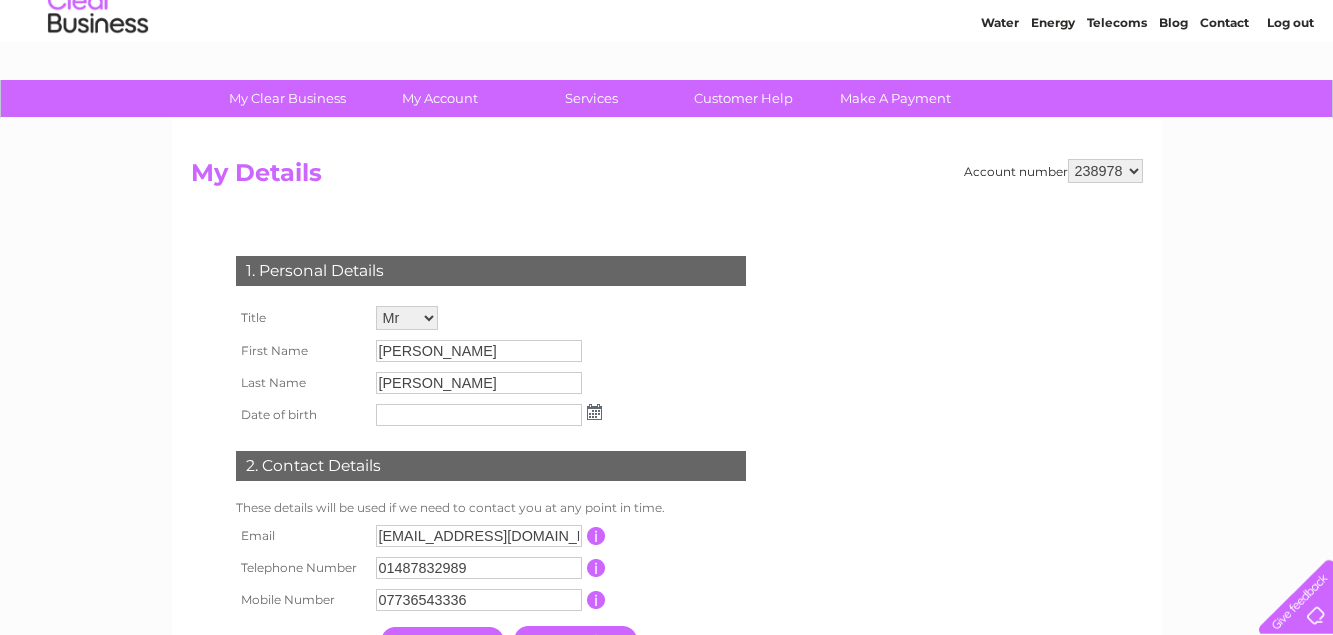 scroll, scrollTop: 102, scrollLeft: 0, axis: vertical 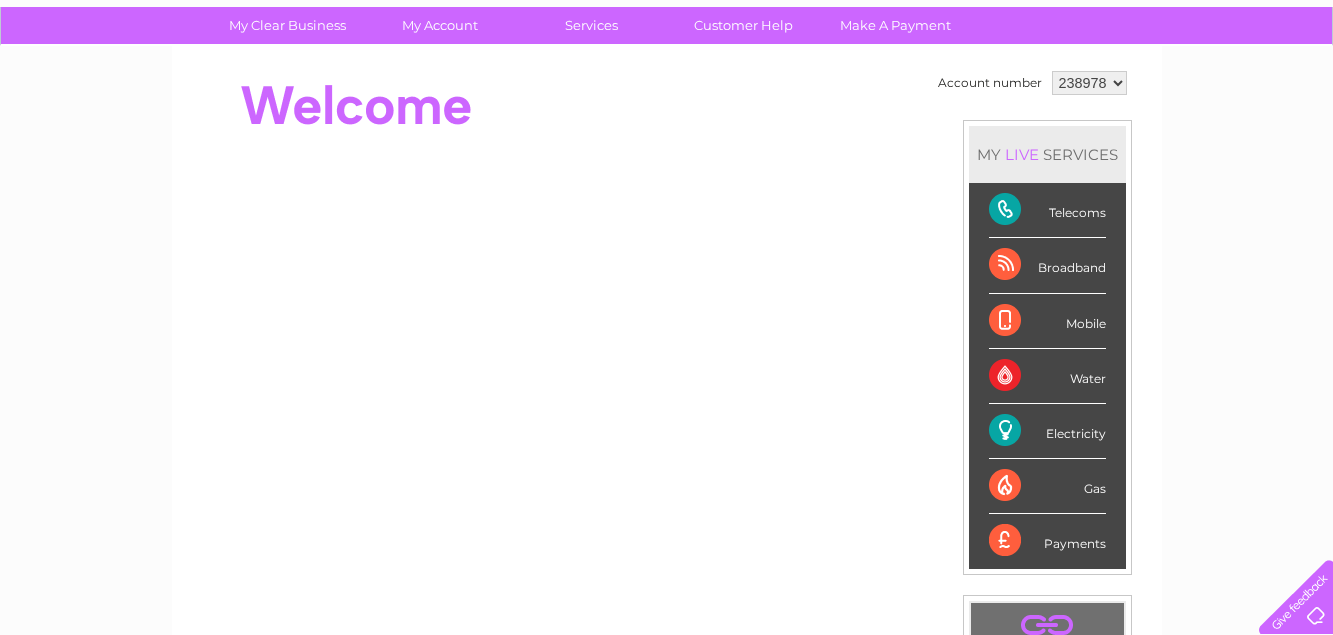 click on "Gas" at bounding box center [1047, 486] 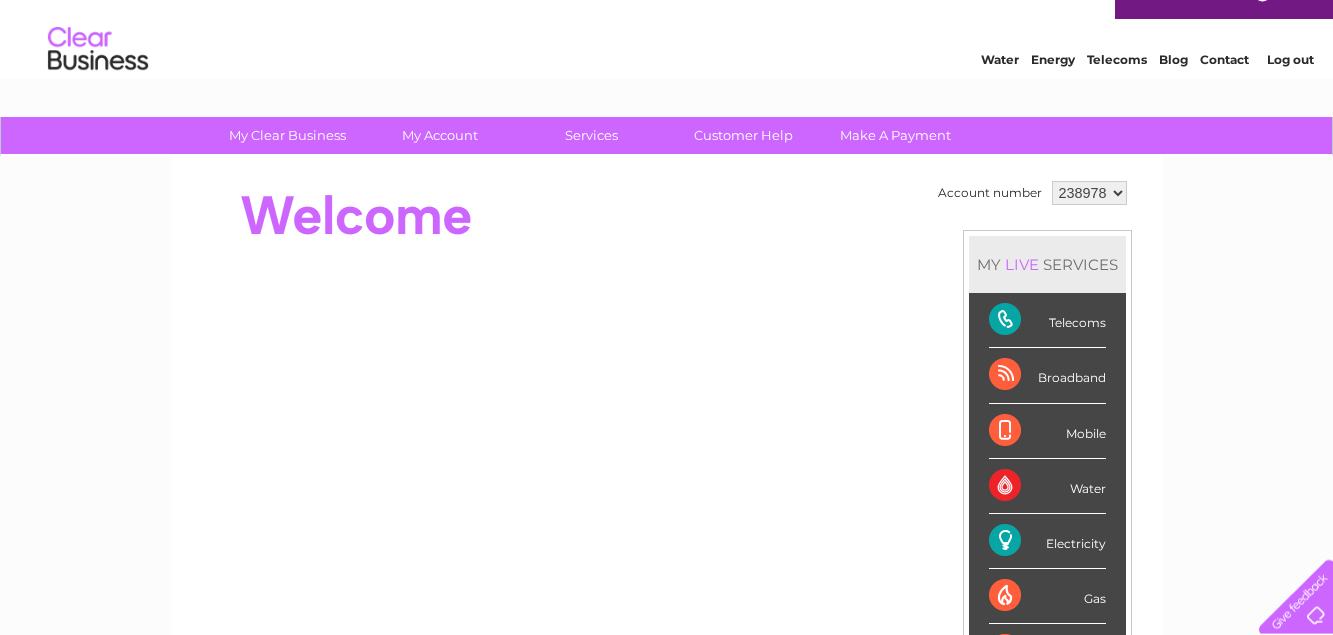 scroll, scrollTop: 0, scrollLeft: 0, axis: both 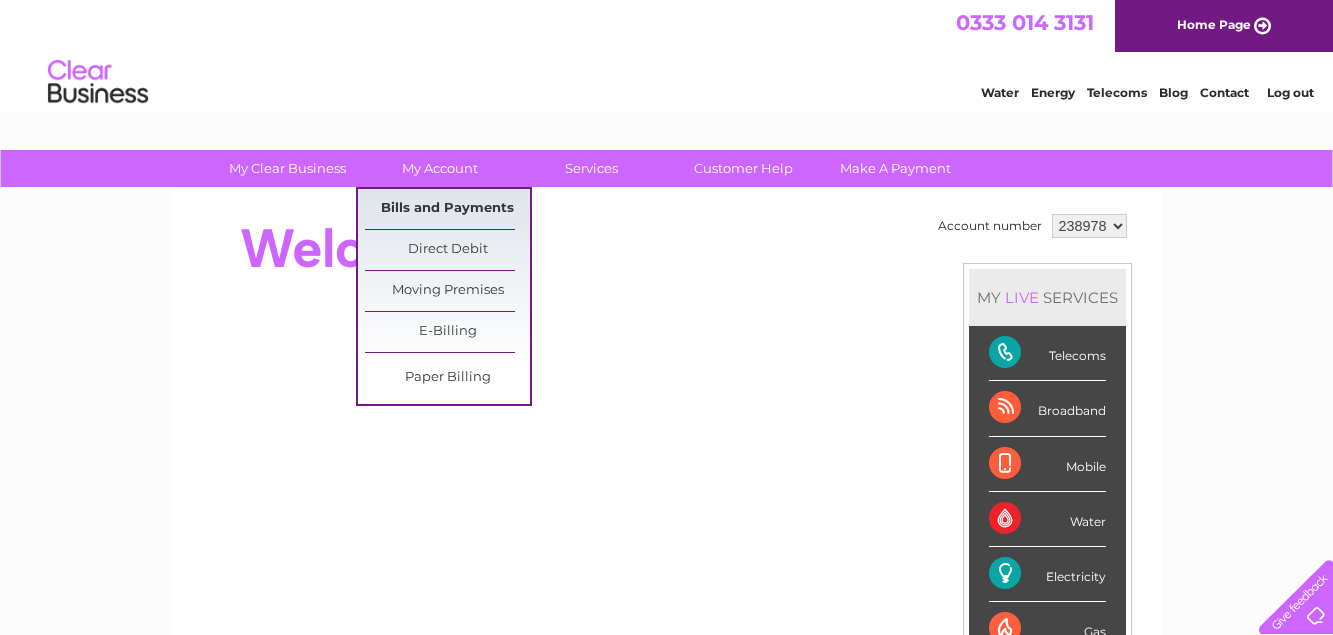 click on "Bills and Payments" at bounding box center [447, 209] 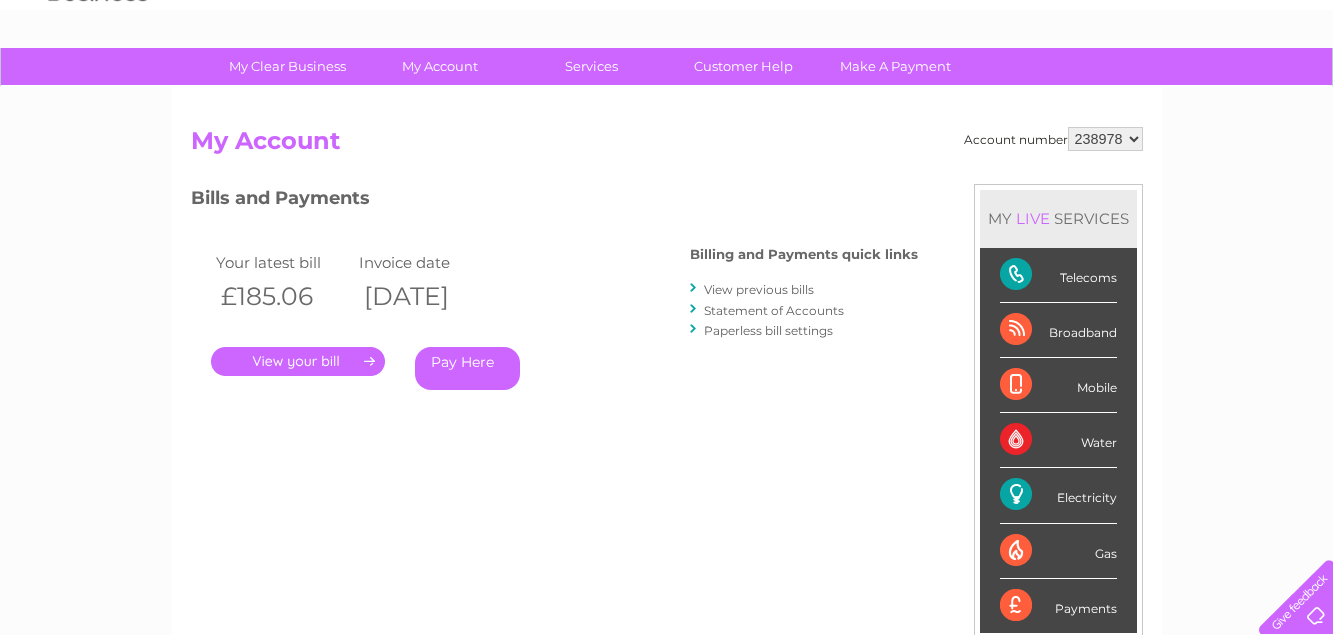 scroll, scrollTop: 0, scrollLeft: 0, axis: both 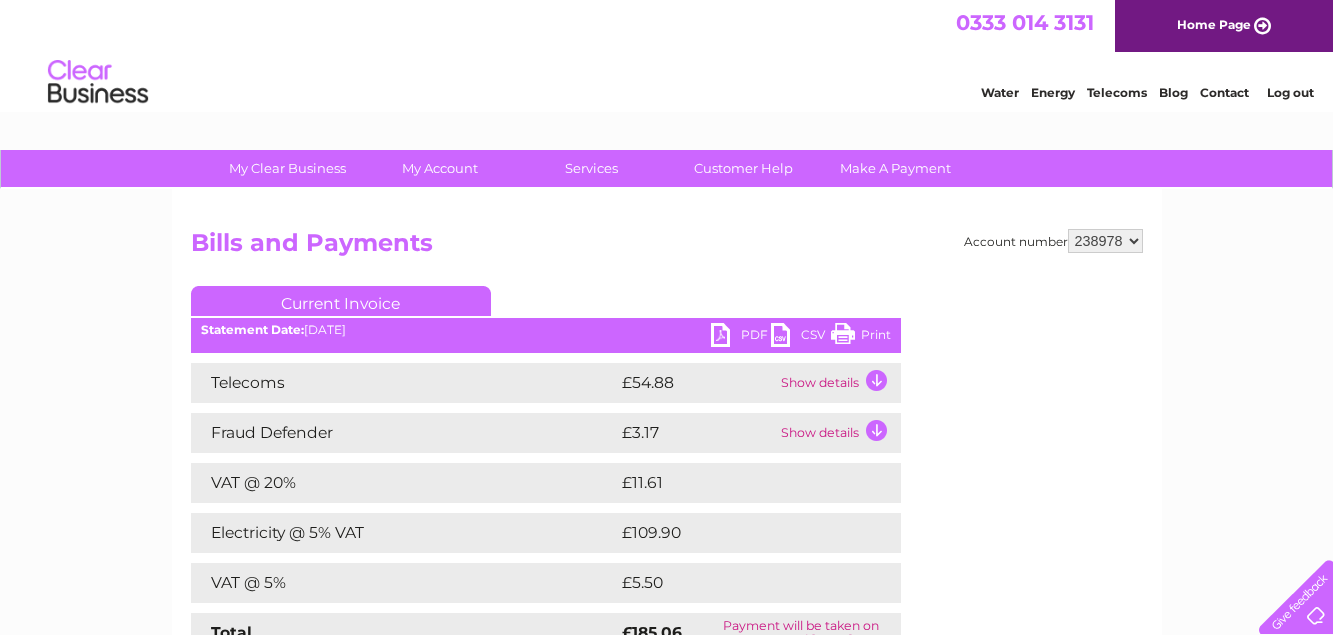 click on "PDF" at bounding box center [741, 337] 